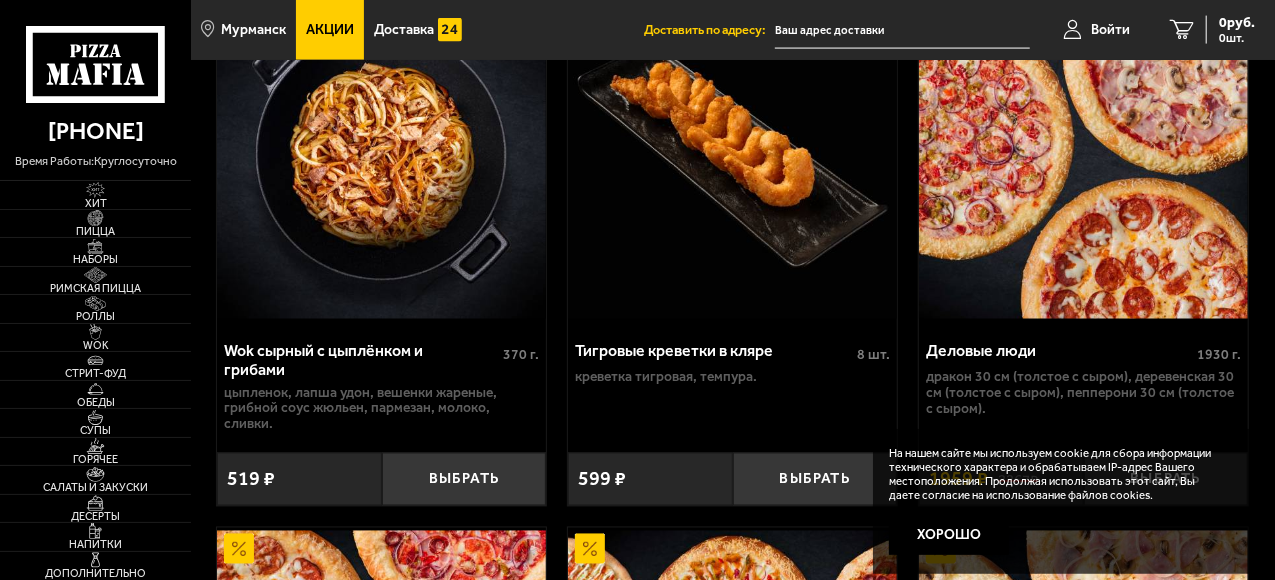 scroll, scrollTop: 1700, scrollLeft: 0, axis: vertical 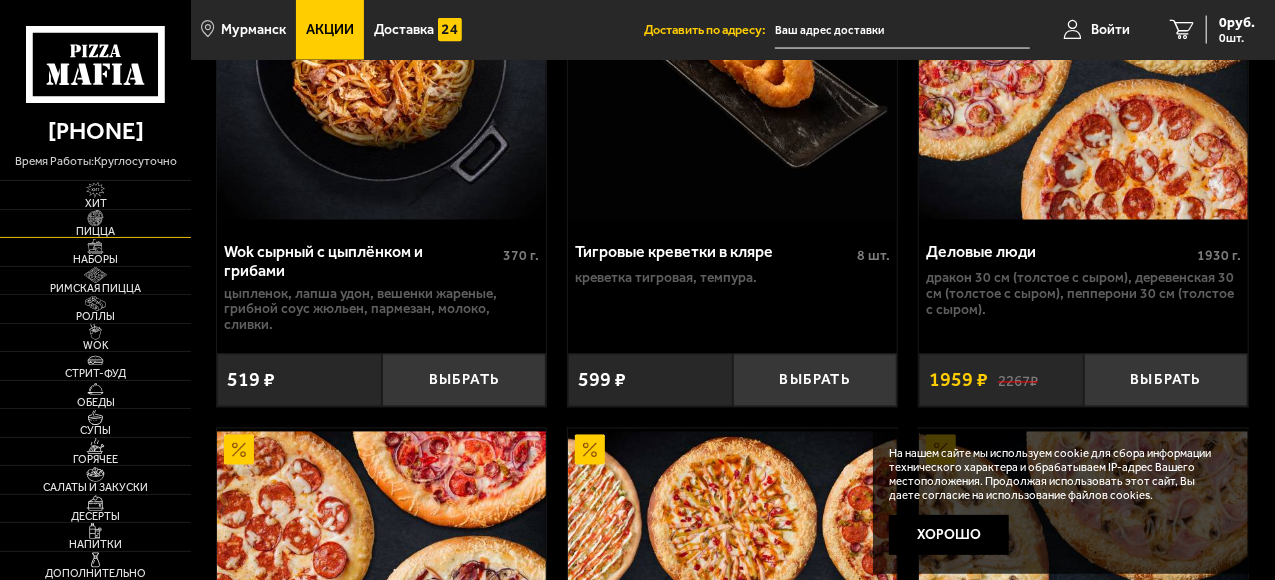 click on "Пицца" at bounding box center [95, 231] 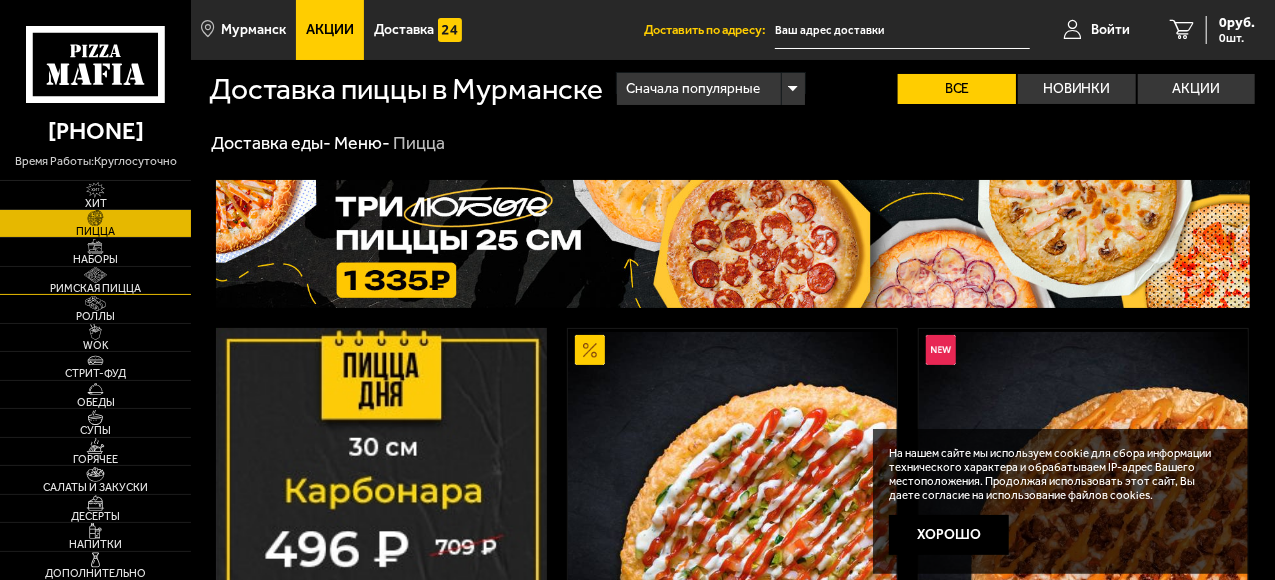 click on "Римская пицца" at bounding box center [95, 288] 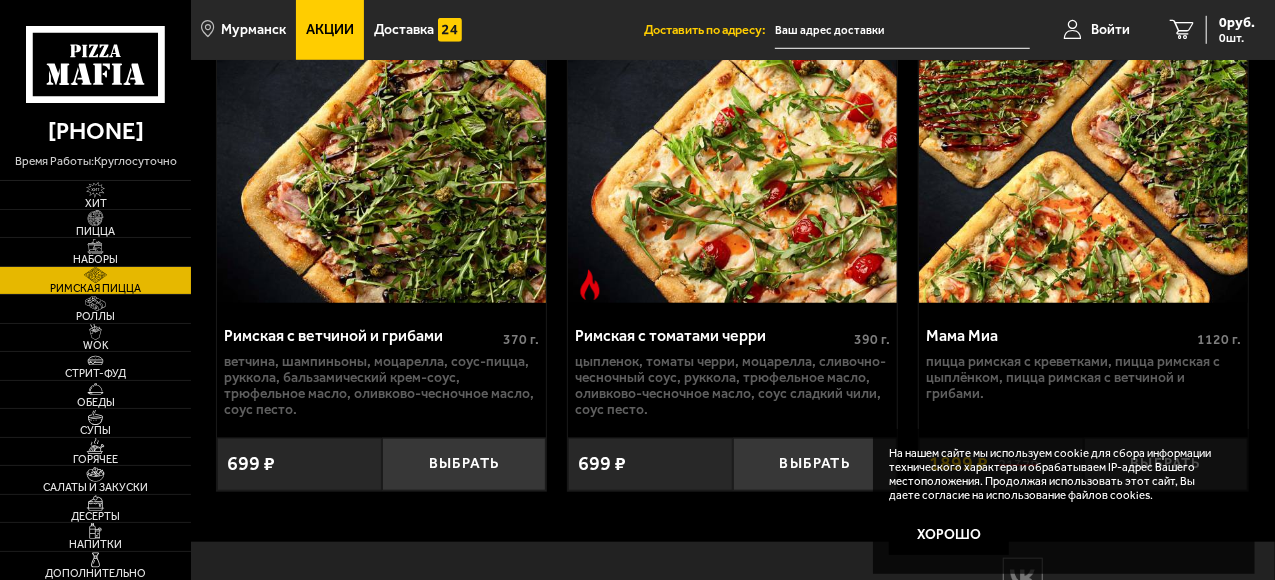 scroll, scrollTop: 889, scrollLeft: 0, axis: vertical 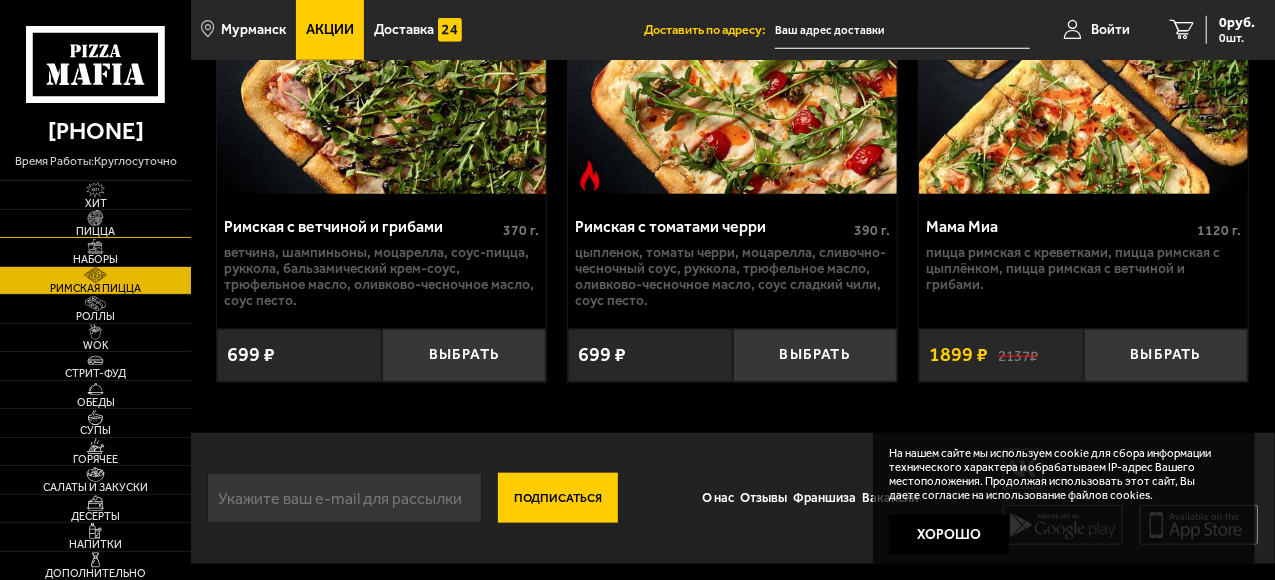 click at bounding box center [95, 218] 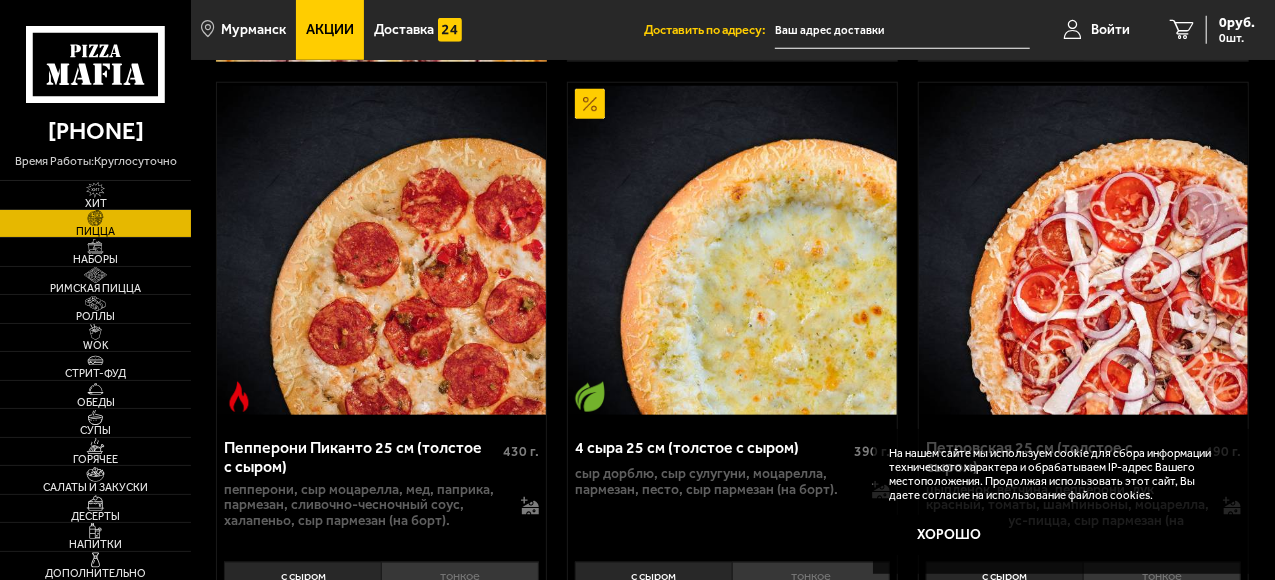 scroll, scrollTop: 900, scrollLeft: 0, axis: vertical 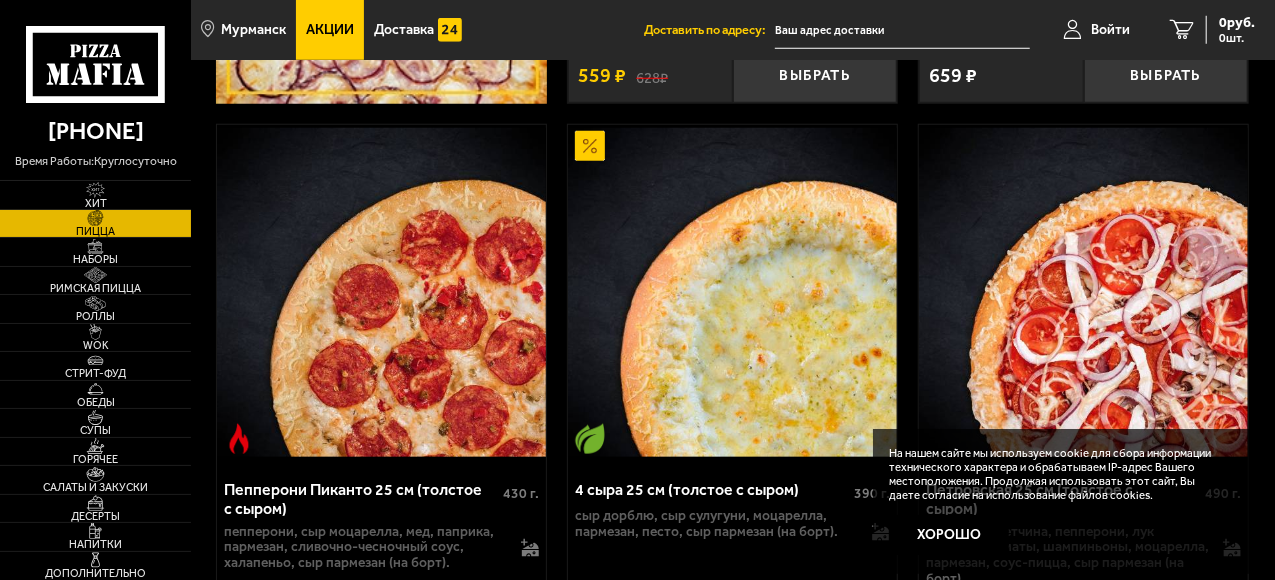 click on "4 сыра 25 см (толстое с сыром)" at bounding box center [714, 489] 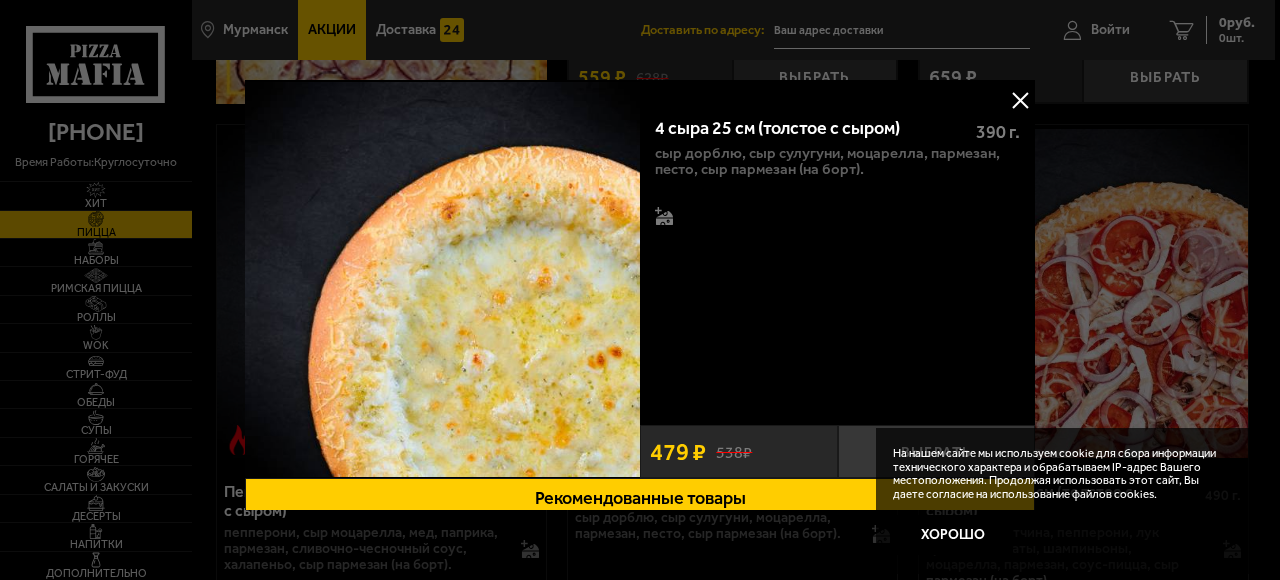 click at bounding box center (1020, 100) 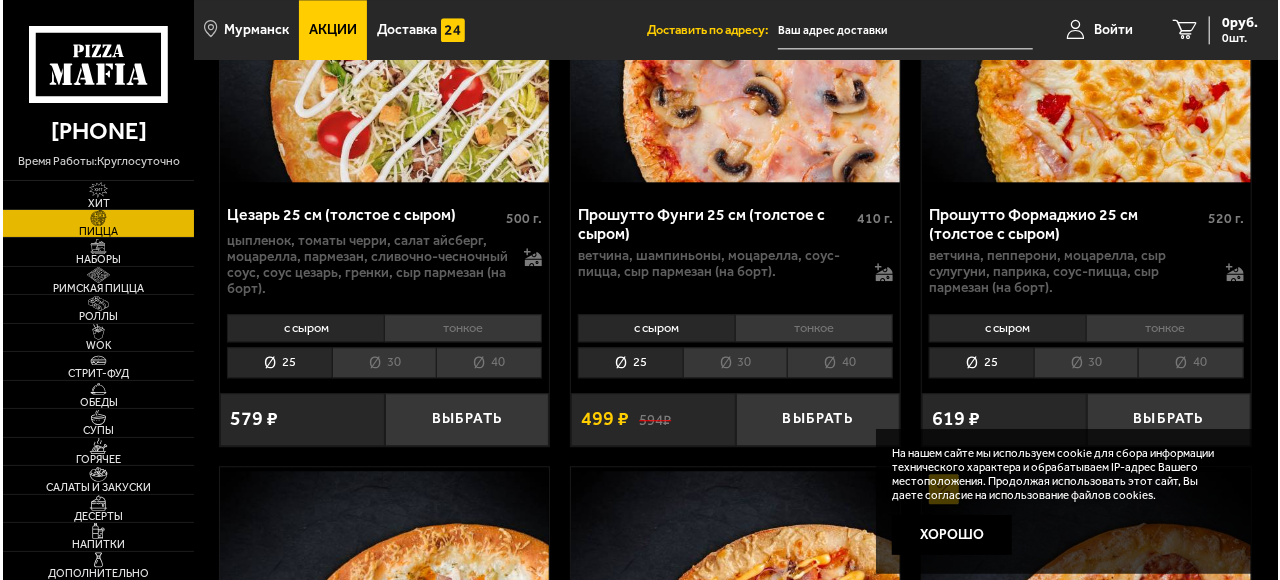 scroll, scrollTop: 1542, scrollLeft: 0, axis: vertical 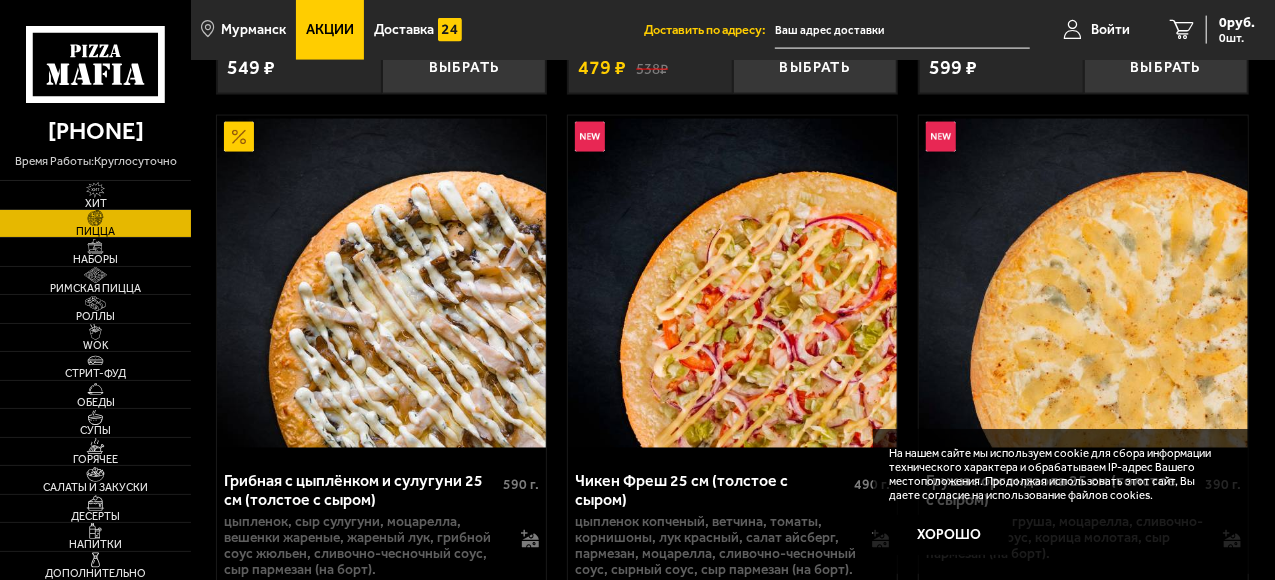 click at bounding box center [1083, 284] 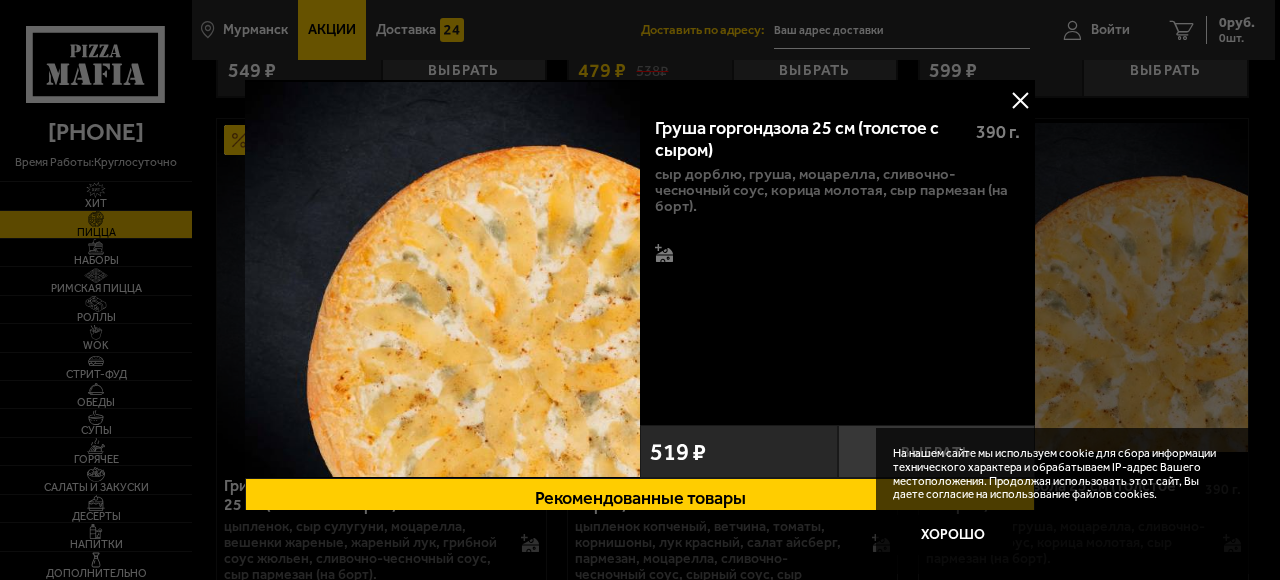 scroll, scrollTop: 100, scrollLeft: 0, axis: vertical 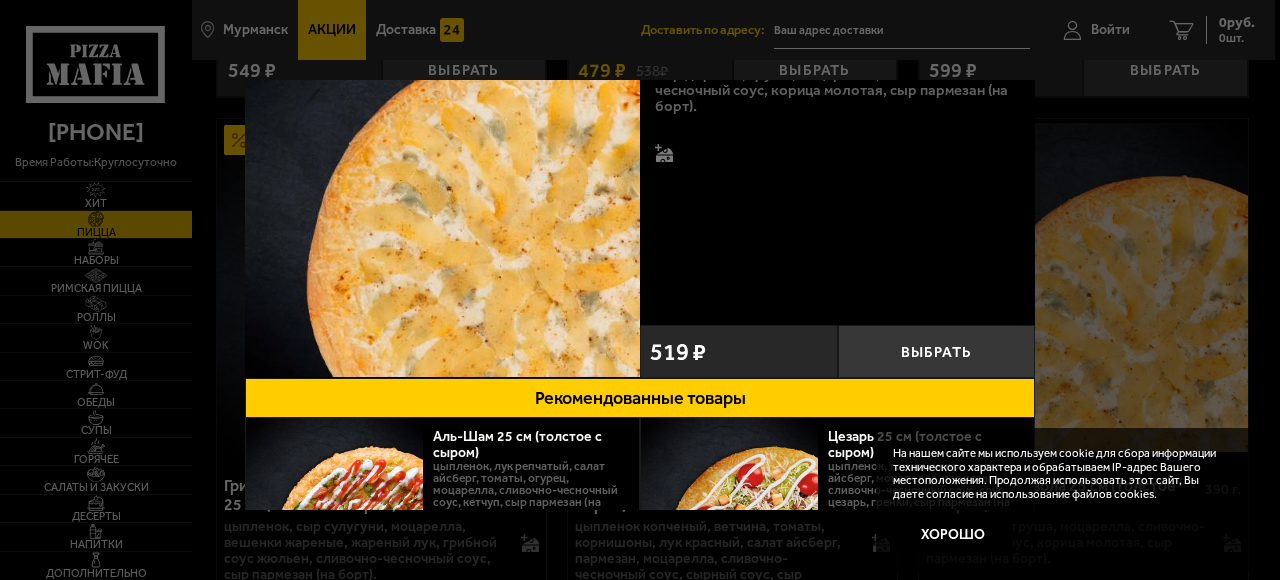click at bounding box center [442, 179] 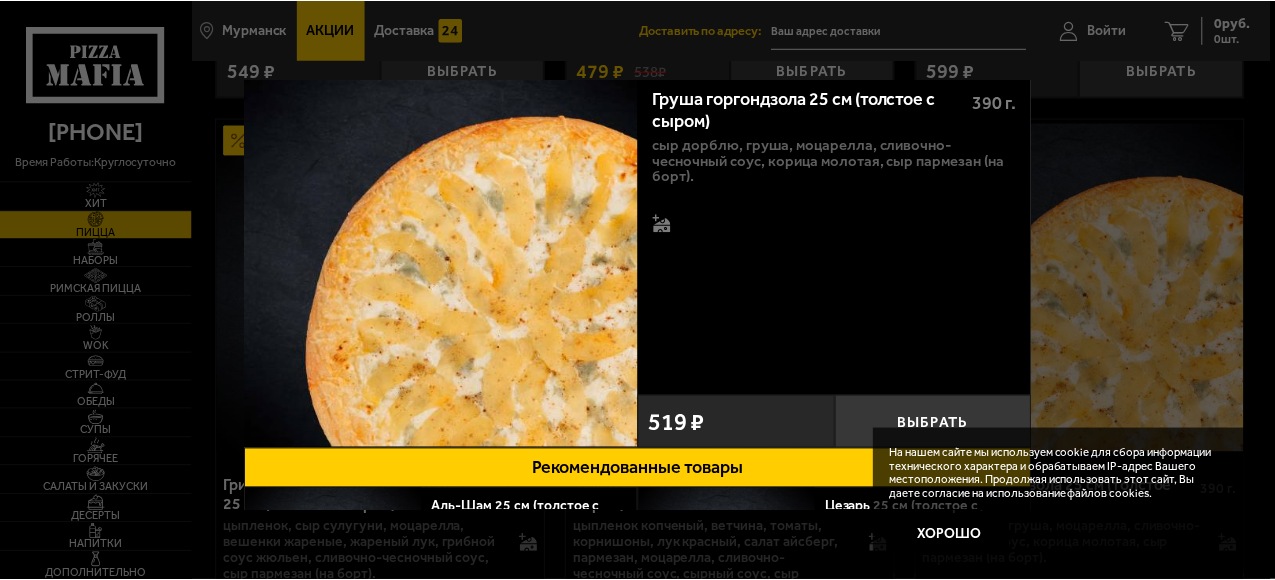 scroll, scrollTop: 0, scrollLeft: 0, axis: both 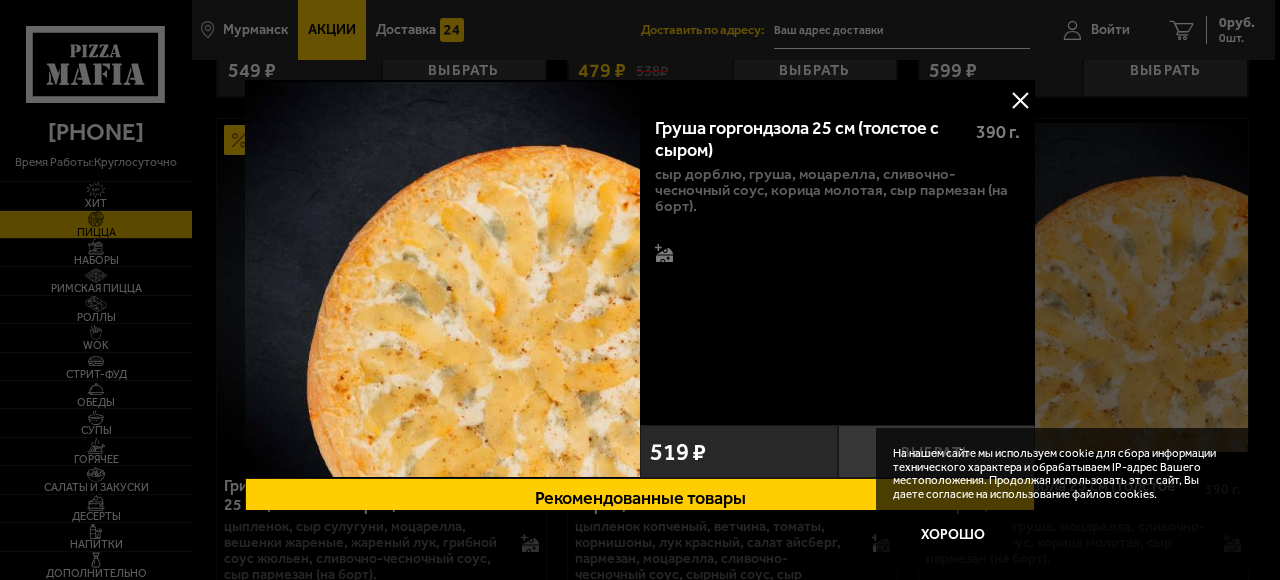click at bounding box center [1020, 100] 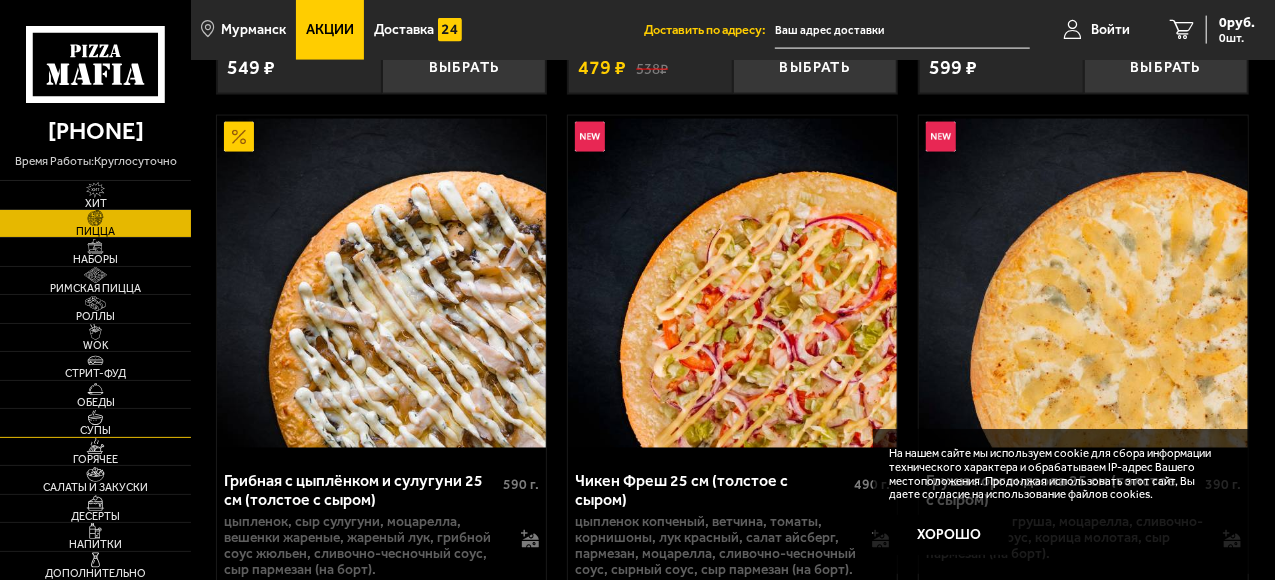 click on "Супы" at bounding box center [95, 430] 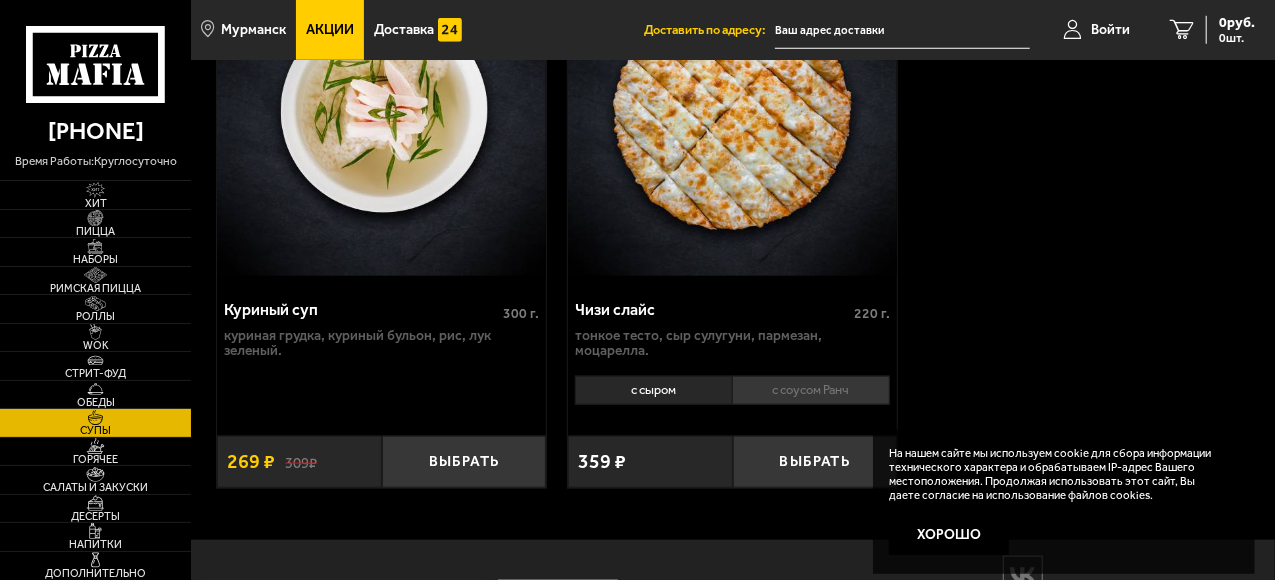 scroll, scrollTop: 1028, scrollLeft: 0, axis: vertical 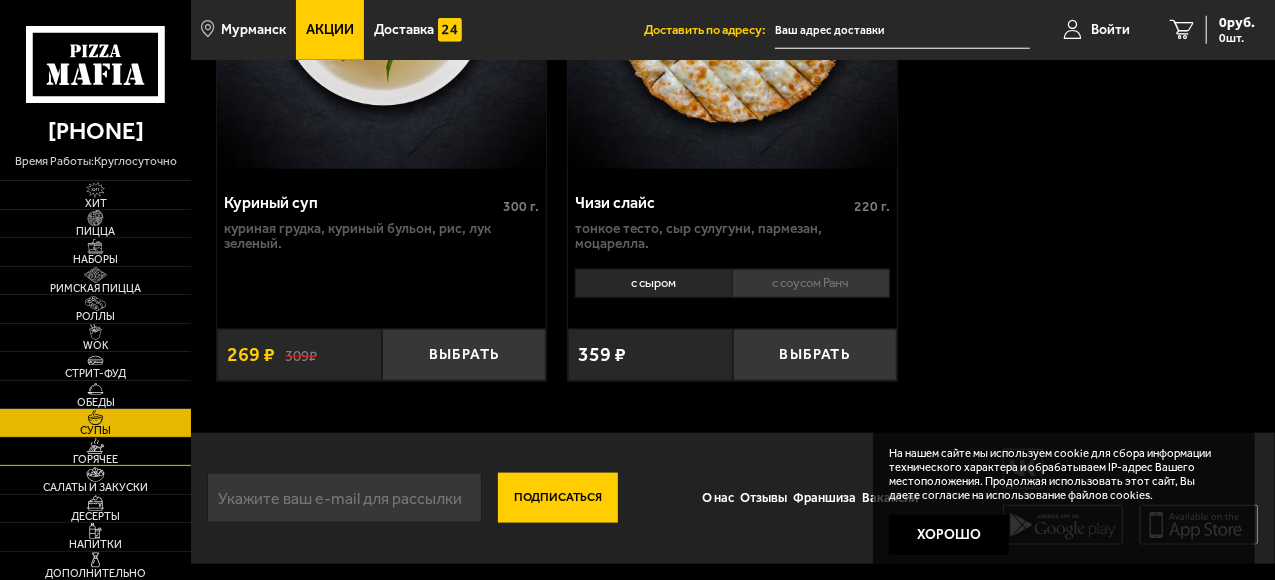 click on "Горячее" at bounding box center (95, 459) 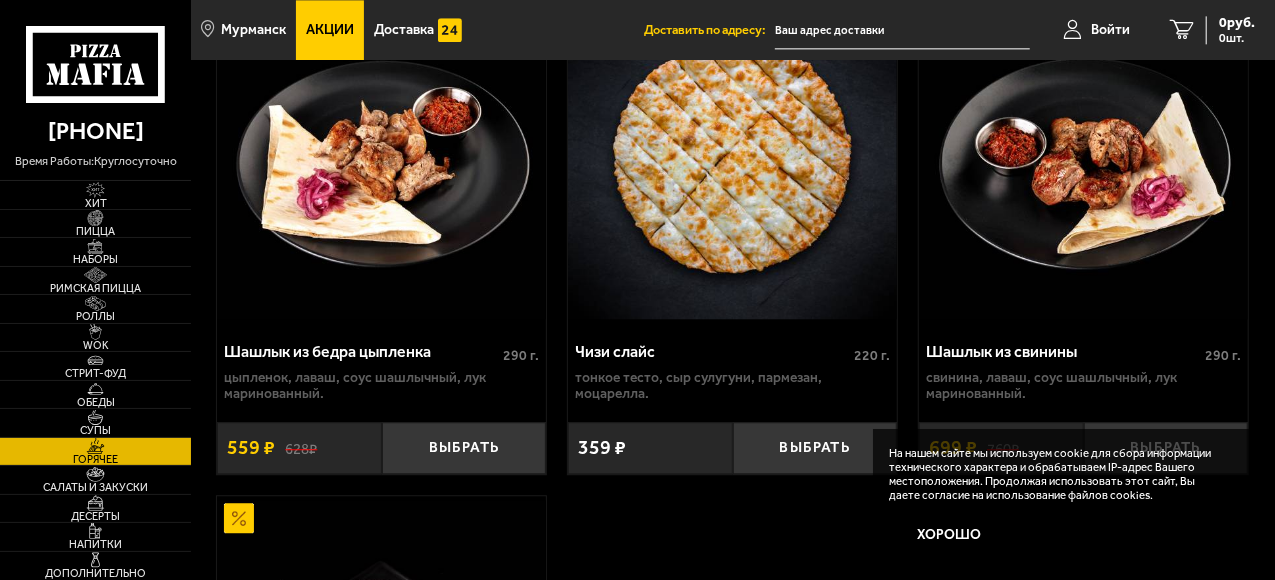scroll, scrollTop: 2500, scrollLeft: 0, axis: vertical 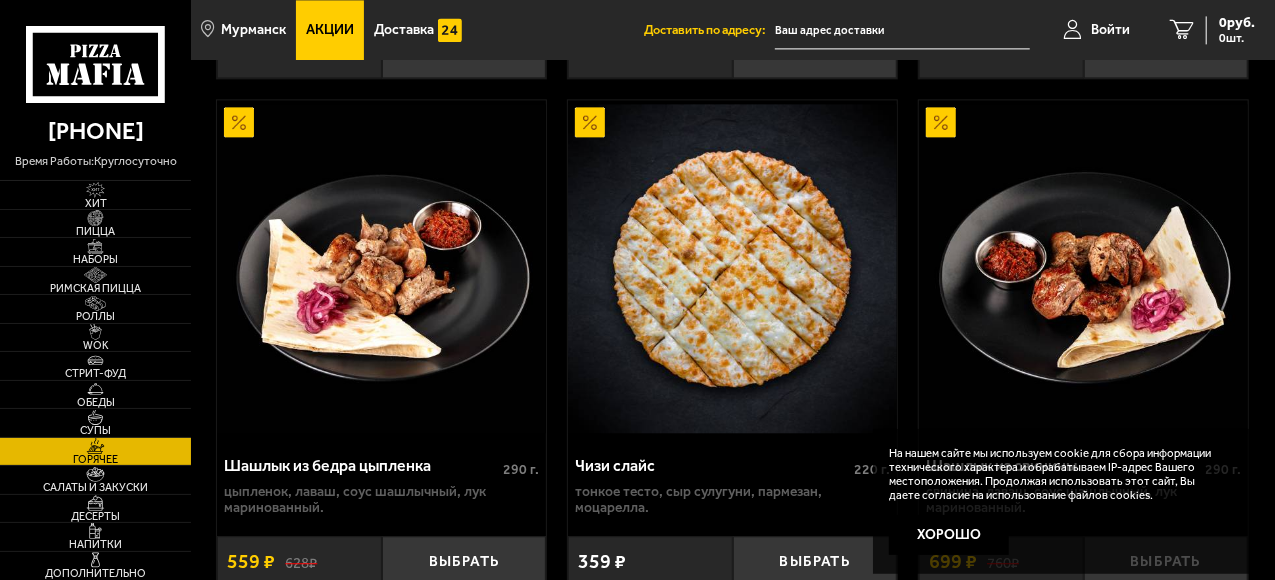 click on "Сырные палочки 100   г . моцарелла, панировочные сухари. Выбрать 269   ₽ Цыплёнок по-корейски в кисло-сладком соусе 180   г . цыпленок, панировочные сухари, острый кляр, Соус кисло-сладкий, кунжут. Выбрать 399   ₽ Шаверма с морковью по-корейски 295   г . цыпленок, морковь по-корейски, томаты, огурец, соус шаверма. цыплёнок морковь по-корейски 0 Выбрать 460  ₽ 419   ₽ Wok сырный с цыплёнком и грибами 370   г . цыпленок, лапша удон, вешенки жареные, грибной соус Жюльен, пармезан, молоко, сливки. Выбрать 519   ₽ Крылышки по-корейски 230   г . Выбрать 546  ₽ 459   ₽ Свинина с грибами и рисом 350   г ." at bounding box center [733, -512] 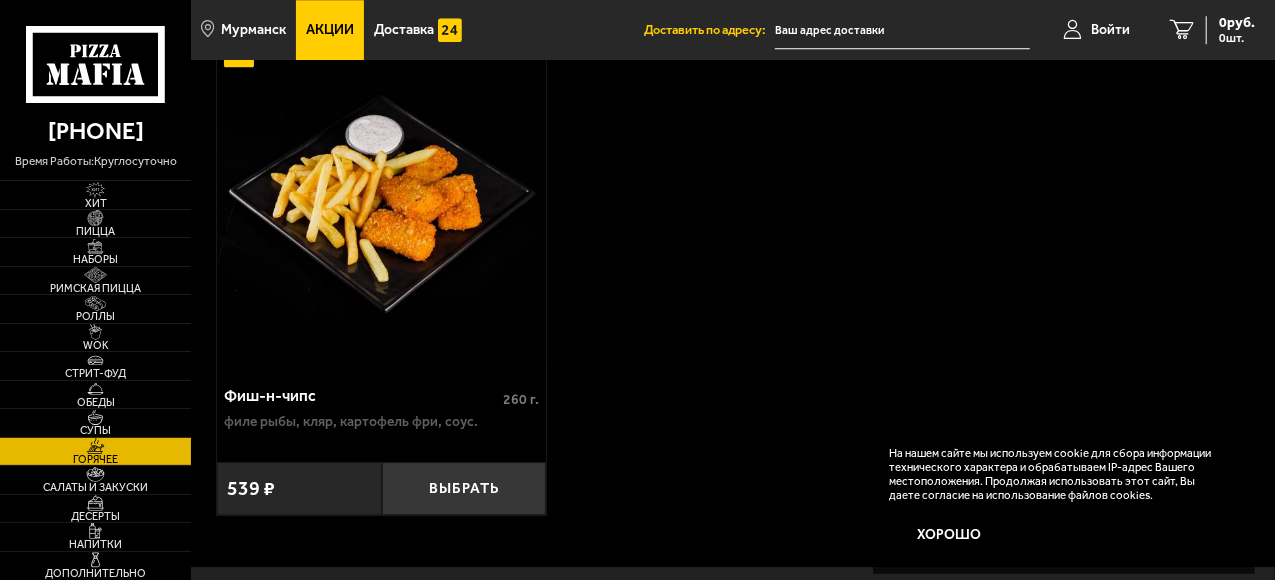scroll, scrollTop: 2900, scrollLeft: 0, axis: vertical 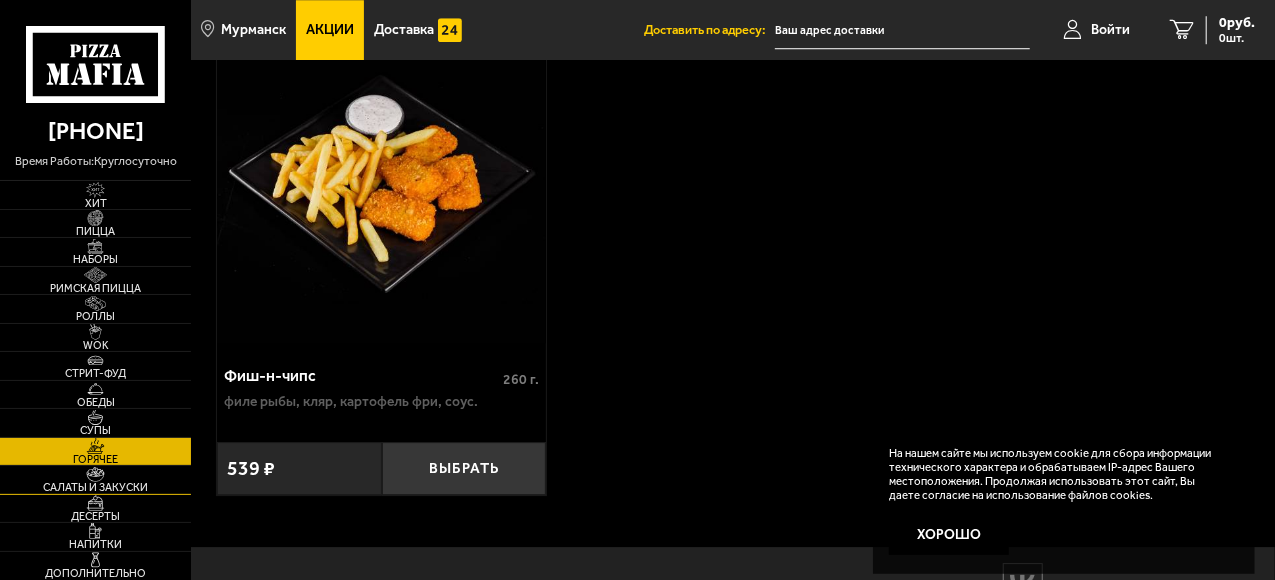 click on "Салаты и закуски" at bounding box center (95, 487) 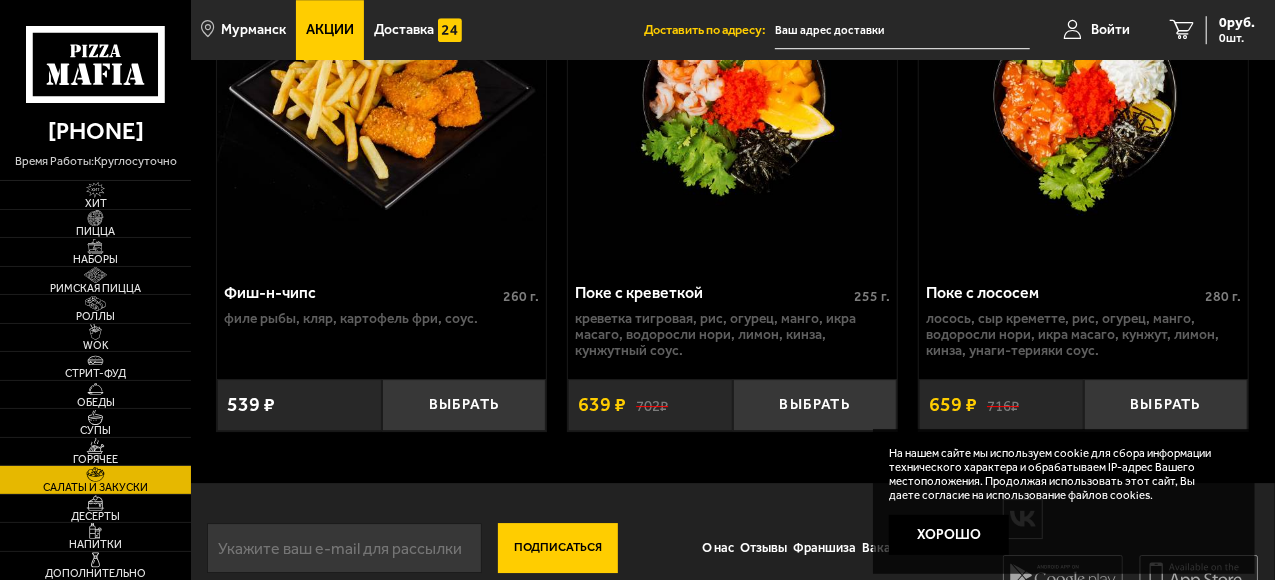 scroll, scrollTop: 3071, scrollLeft: 0, axis: vertical 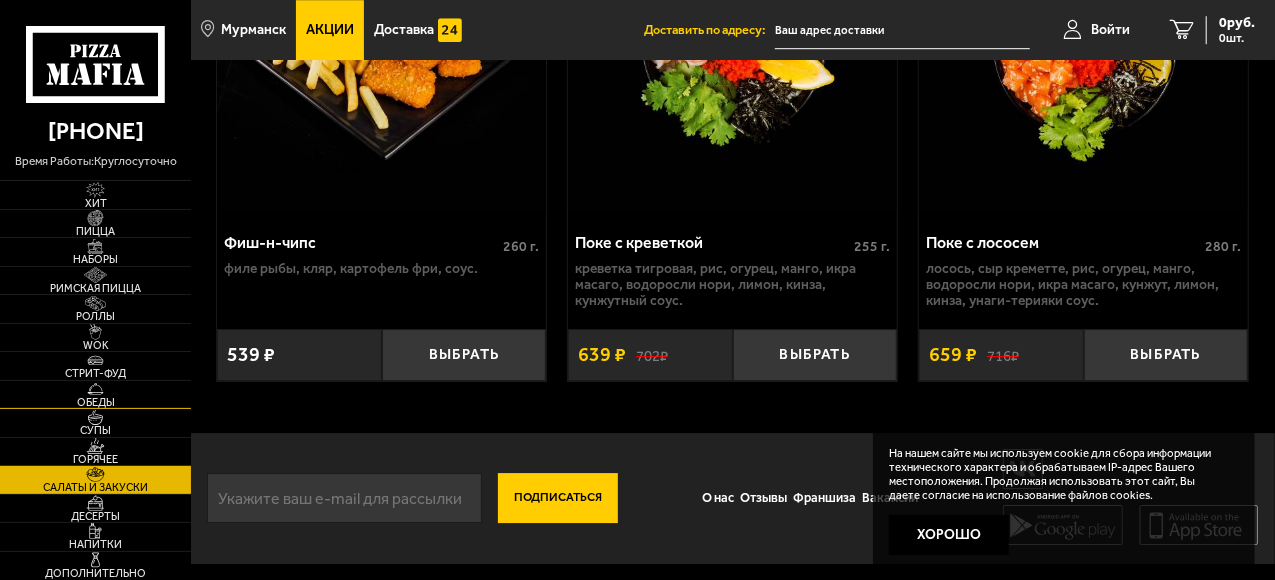 click on "Обеды" at bounding box center [95, 402] 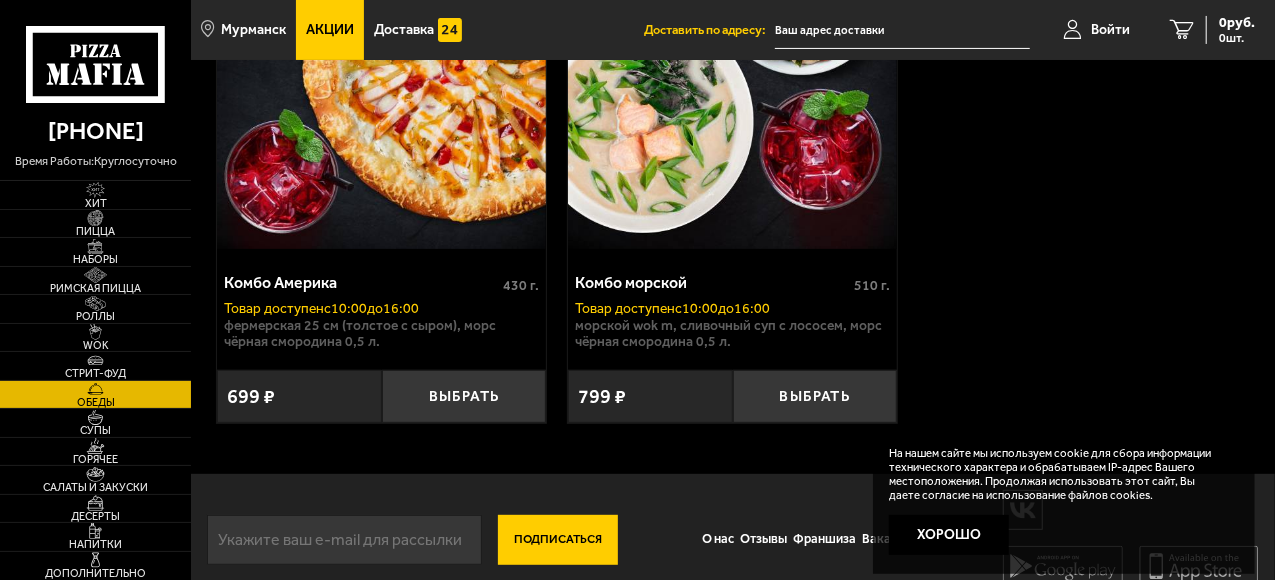 scroll, scrollTop: 322, scrollLeft: 0, axis: vertical 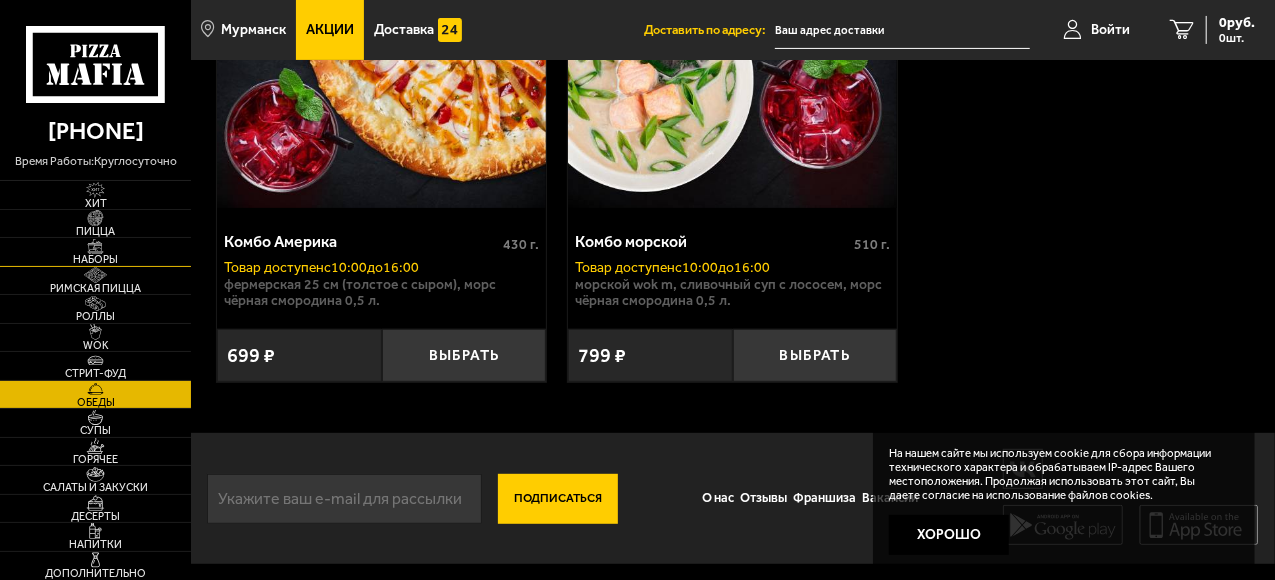 click on "Наборы" at bounding box center (95, 259) 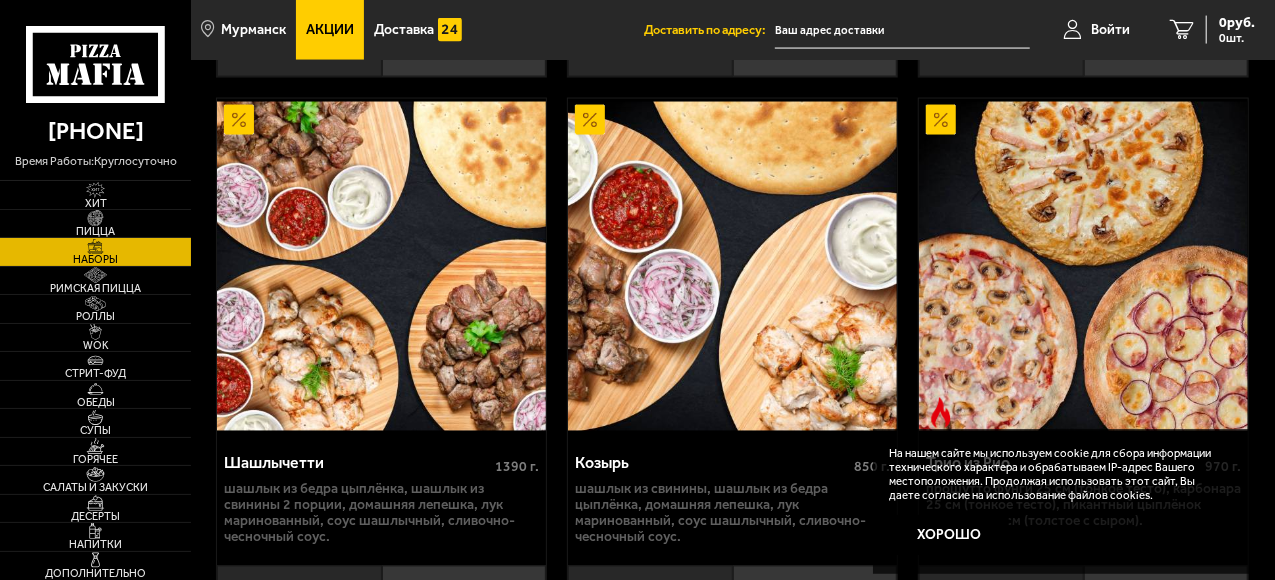 scroll, scrollTop: 1800, scrollLeft: 0, axis: vertical 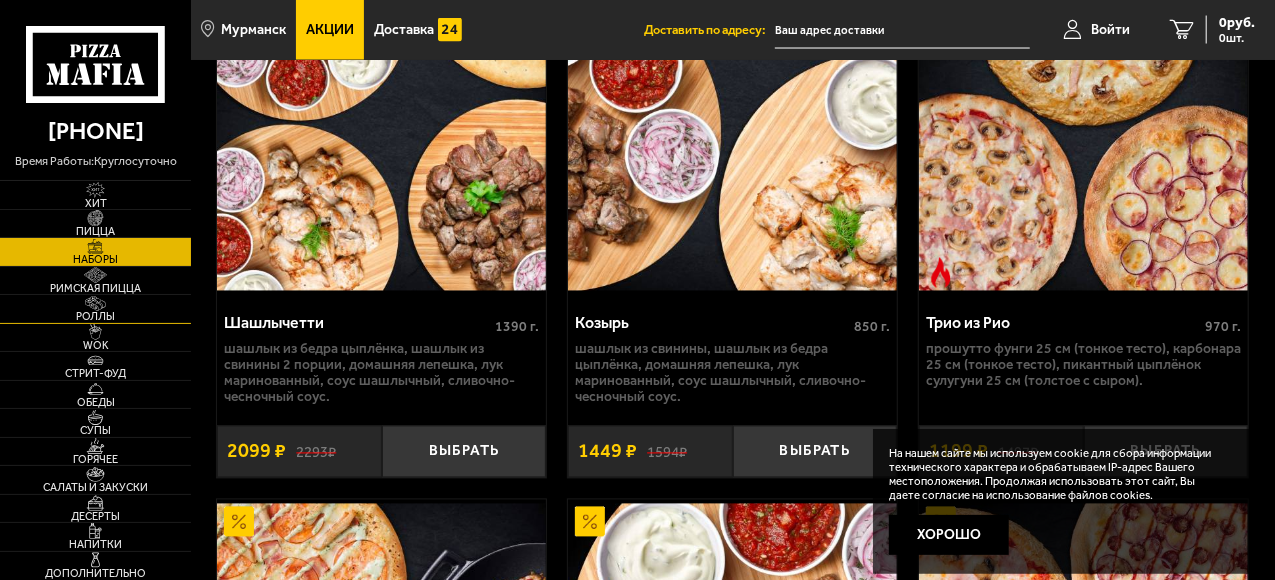 click on "Роллы" at bounding box center (95, 316) 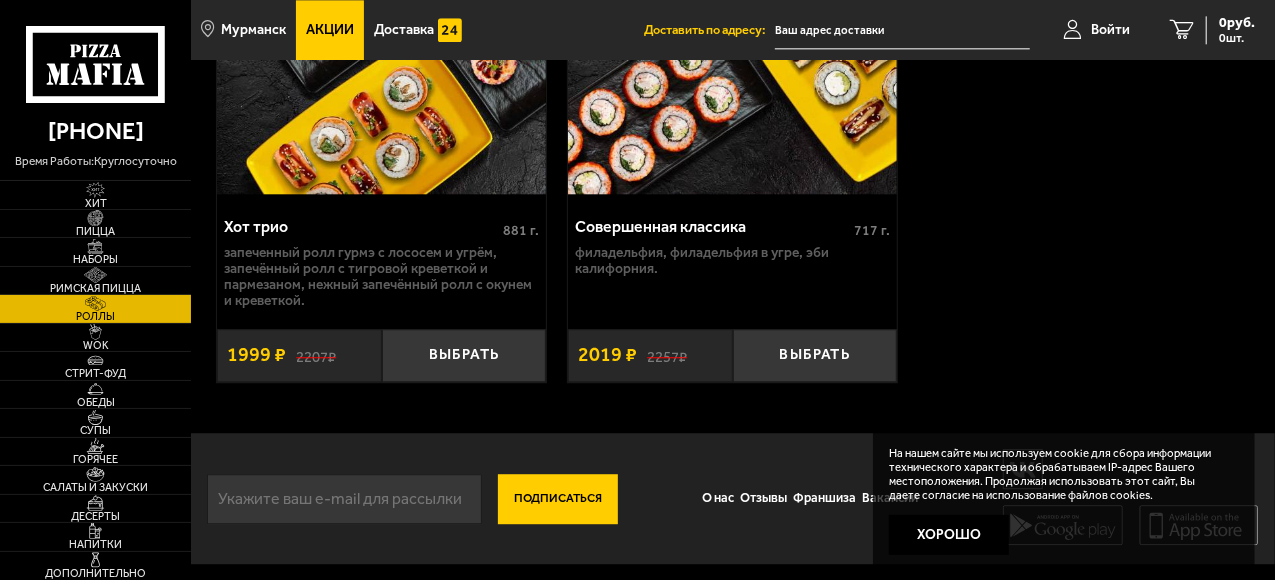 scroll, scrollTop: 2501, scrollLeft: 0, axis: vertical 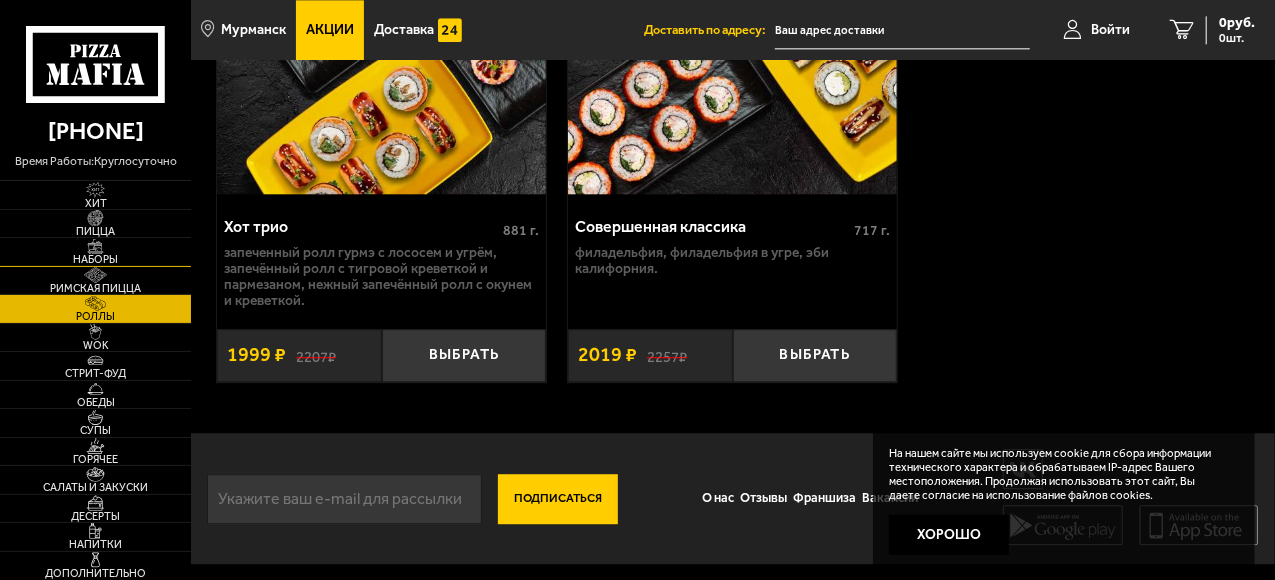 click at bounding box center (95, 247) 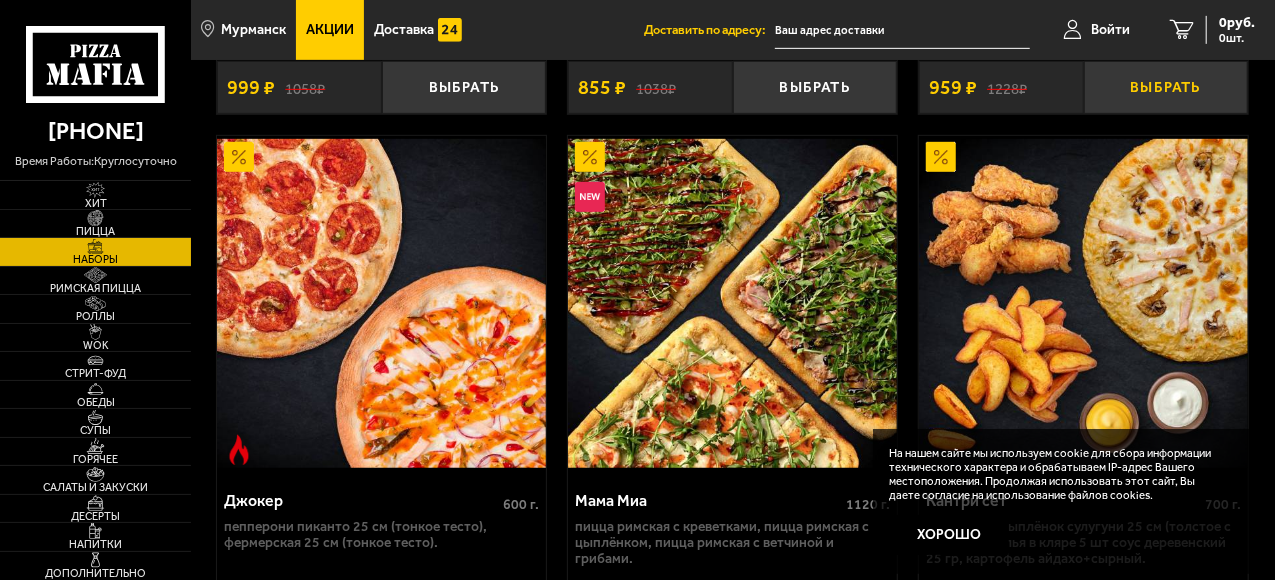 scroll, scrollTop: 700, scrollLeft: 0, axis: vertical 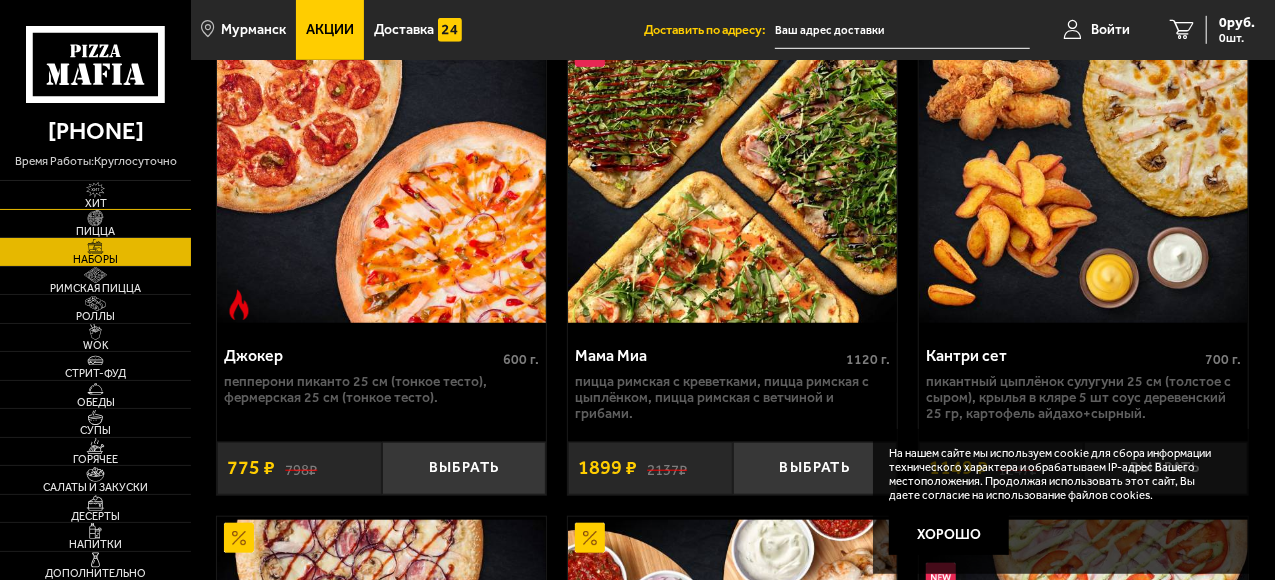 click at bounding box center [95, 190] 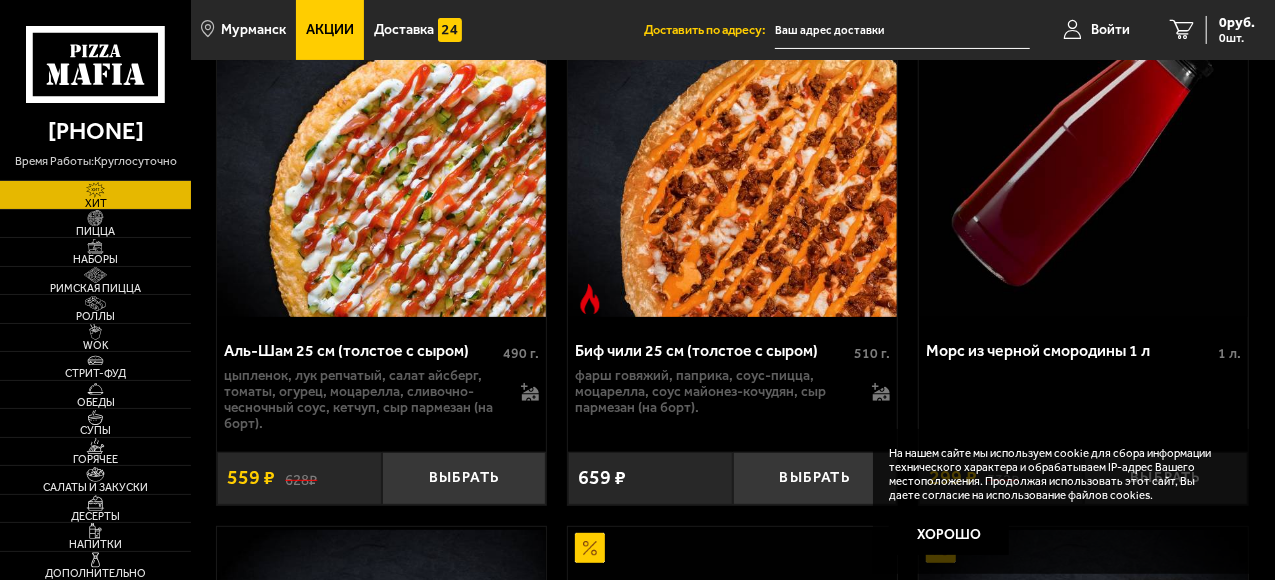 scroll, scrollTop: 200, scrollLeft: 0, axis: vertical 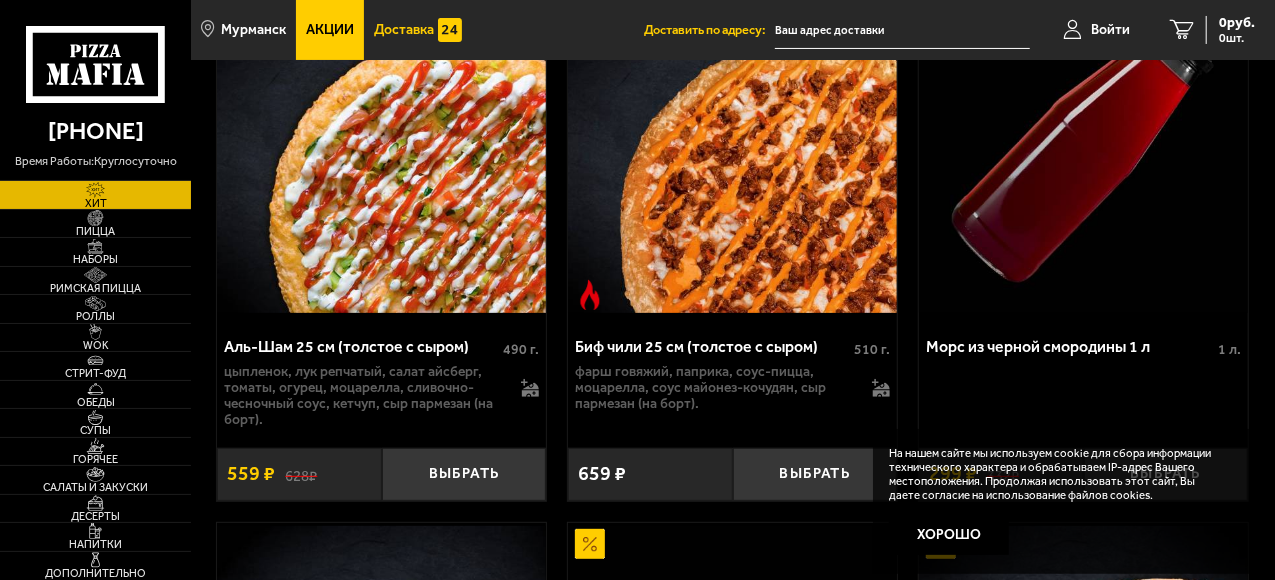 click on "Доставка" at bounding box center [404, 30] 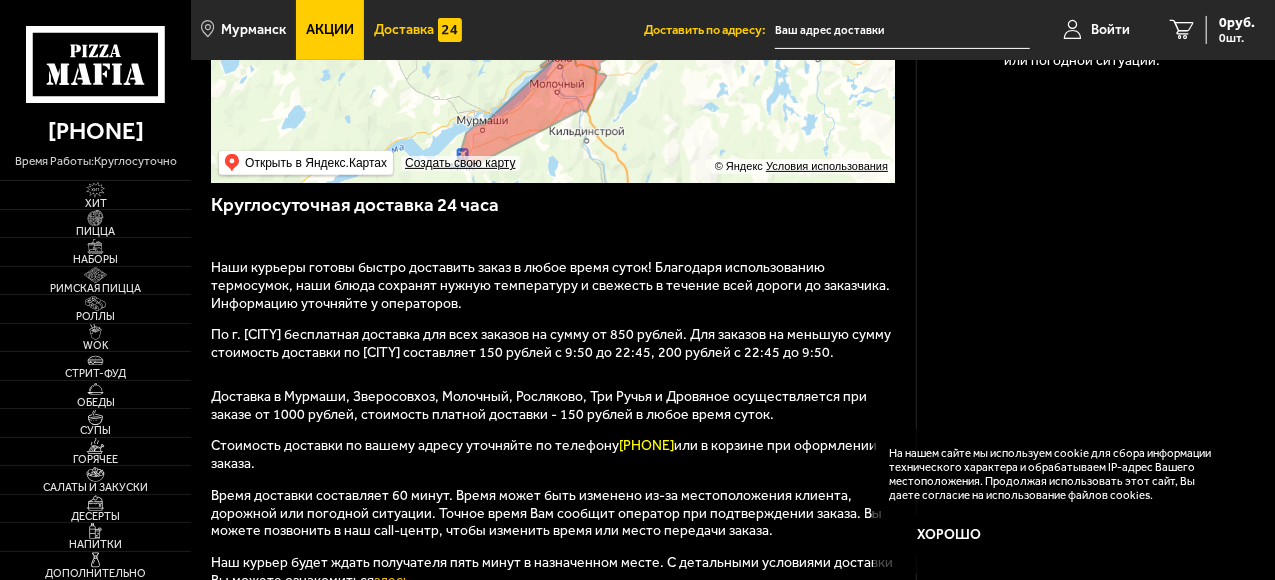 scroll, scrollTop: 0, scrollLeft: 0, axis: both 